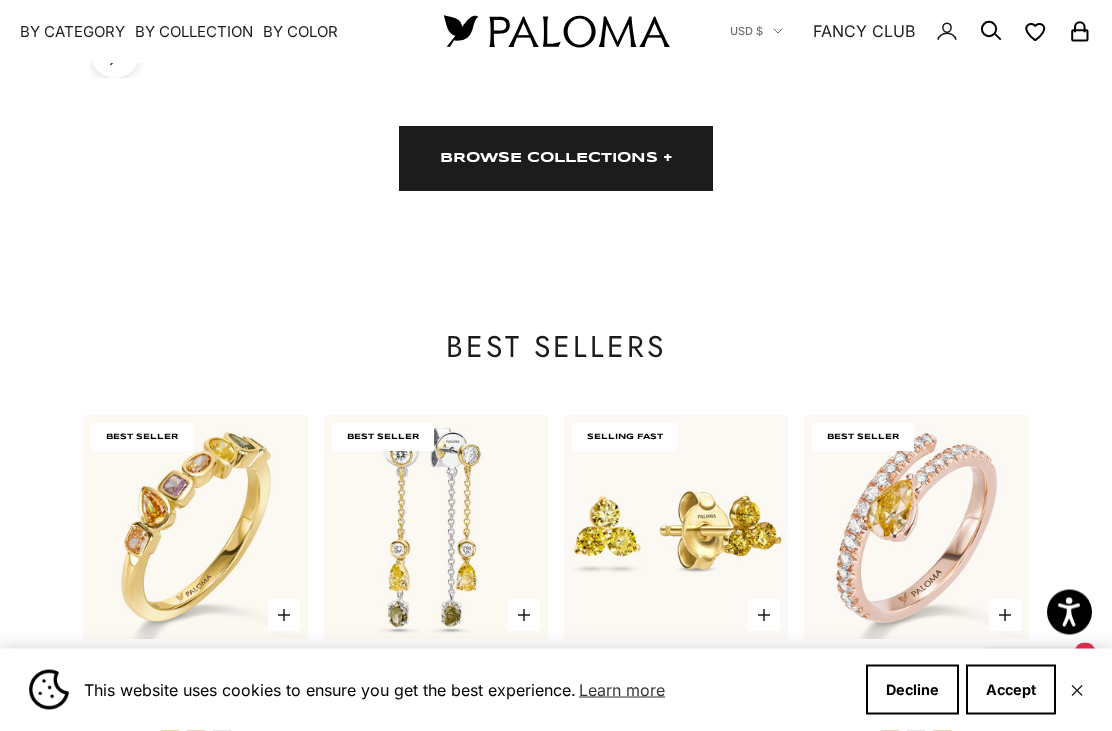 scroll, scrollTop: 3072, scrollLeft: 0, axis: vertical 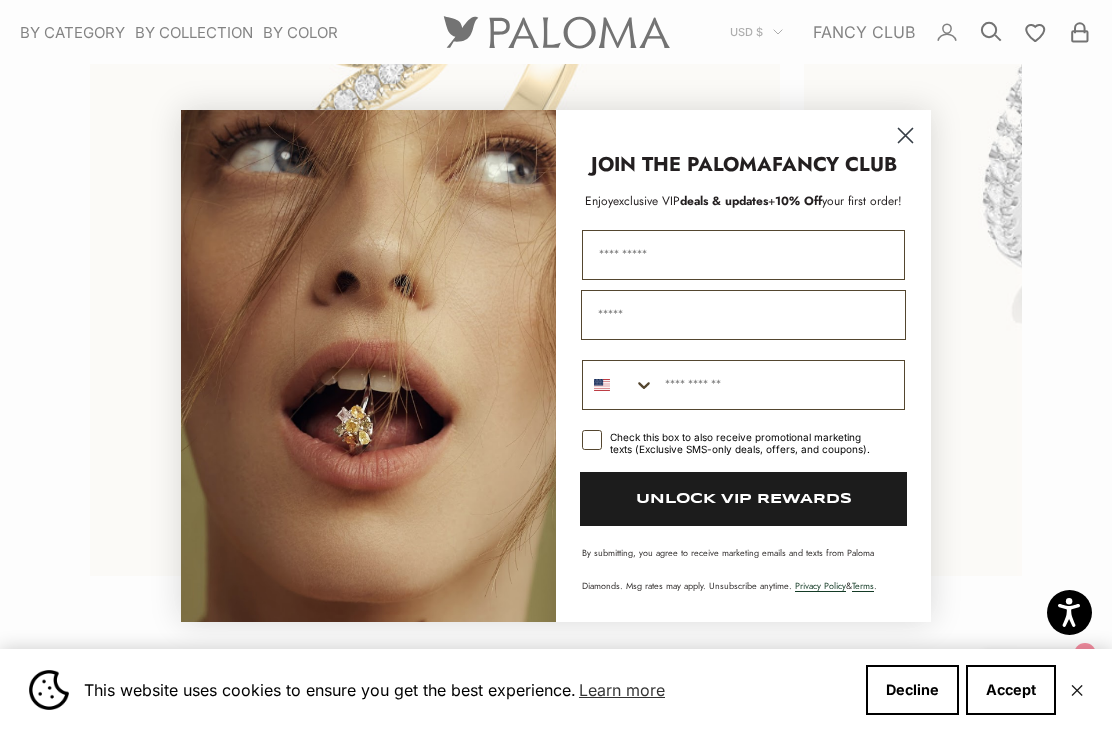 click 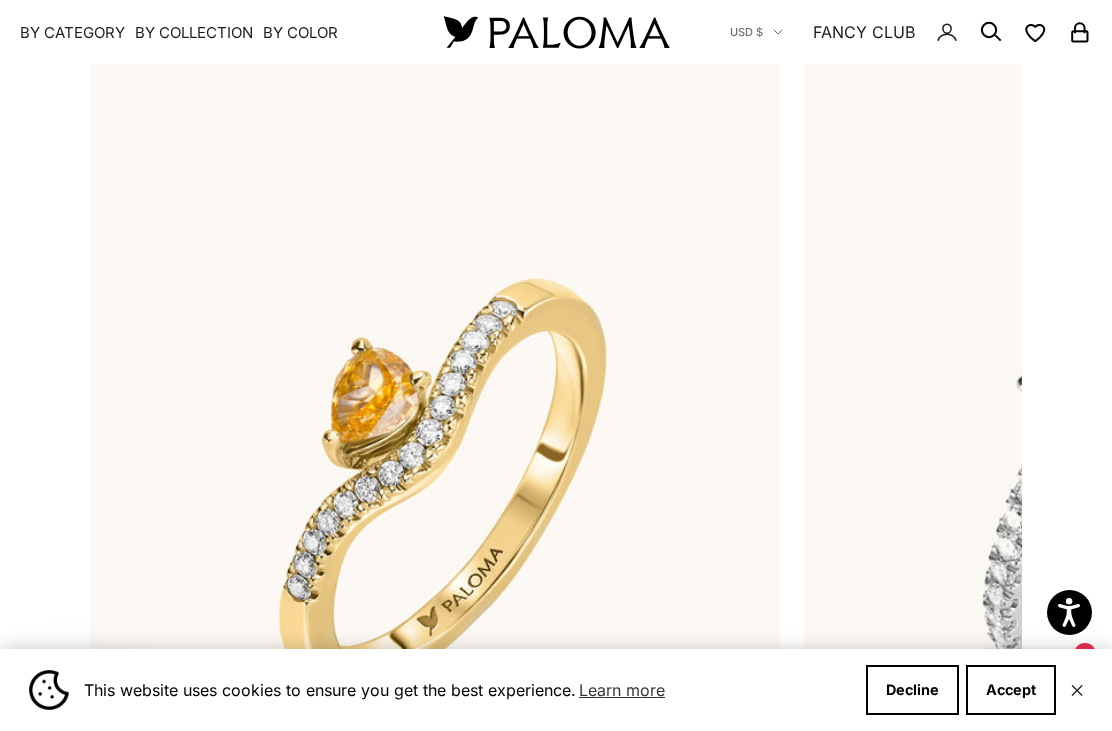 scroll, scrollTop: 4218, scrollLeft: 0, axis: vertical 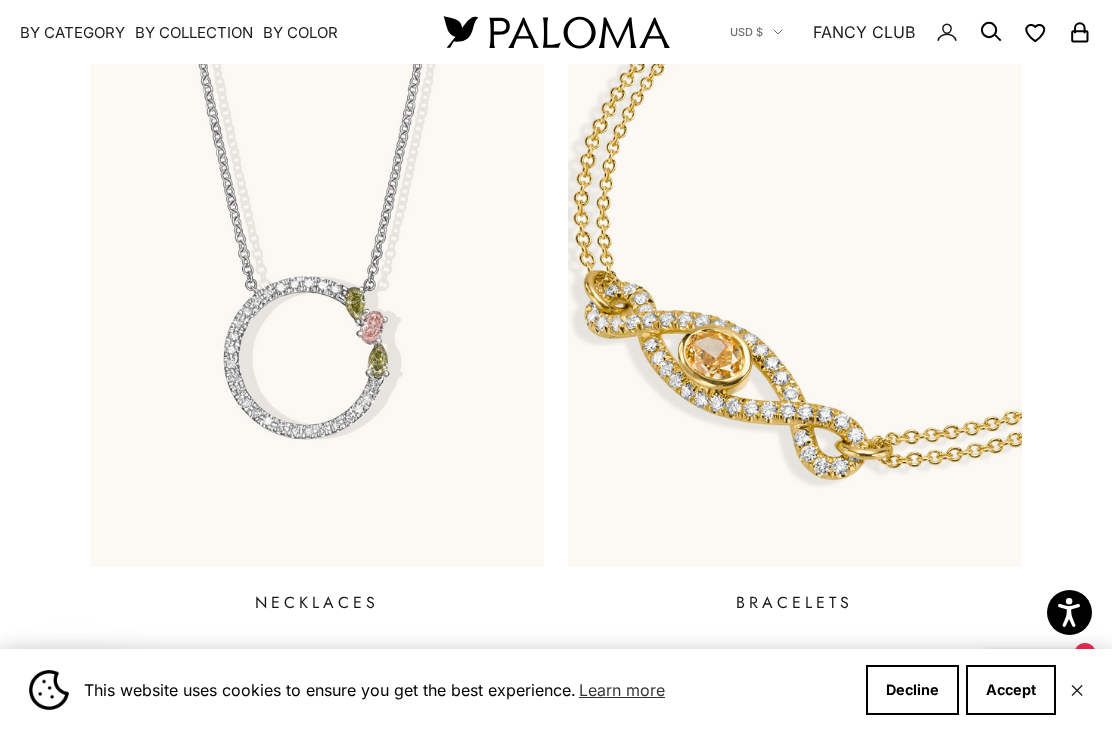 click at bounding box center [795, 258] 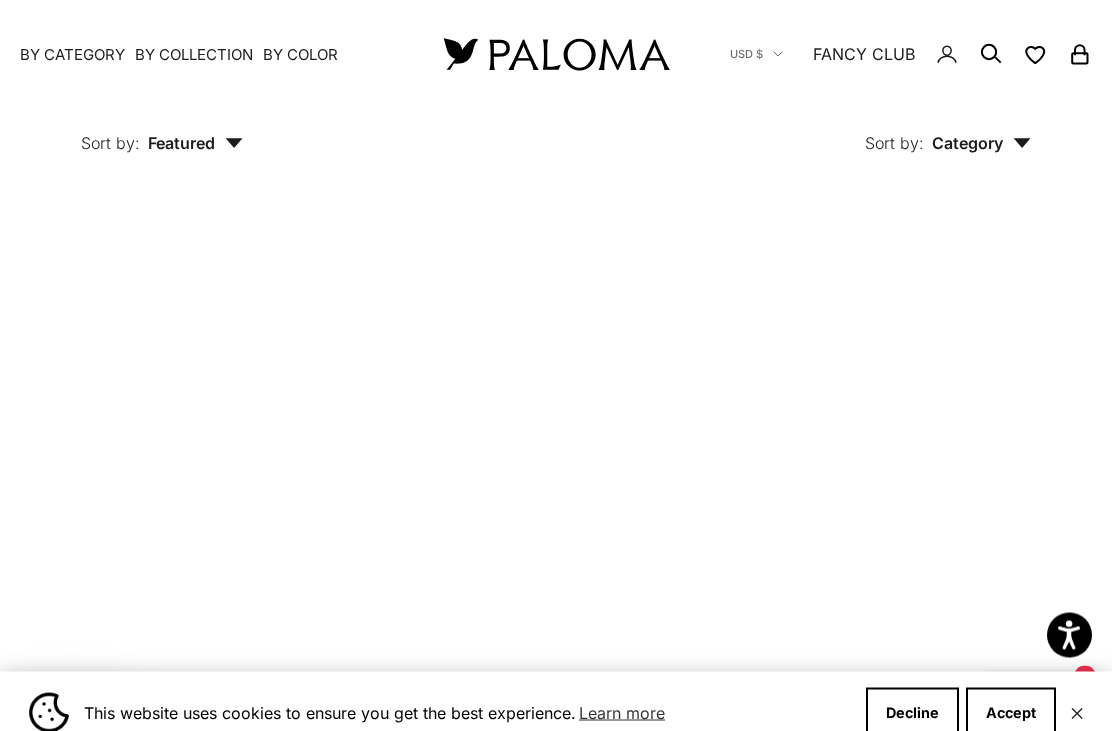 scroll, scrollTop: 1148, scrollLeft: 0, axis: vertical 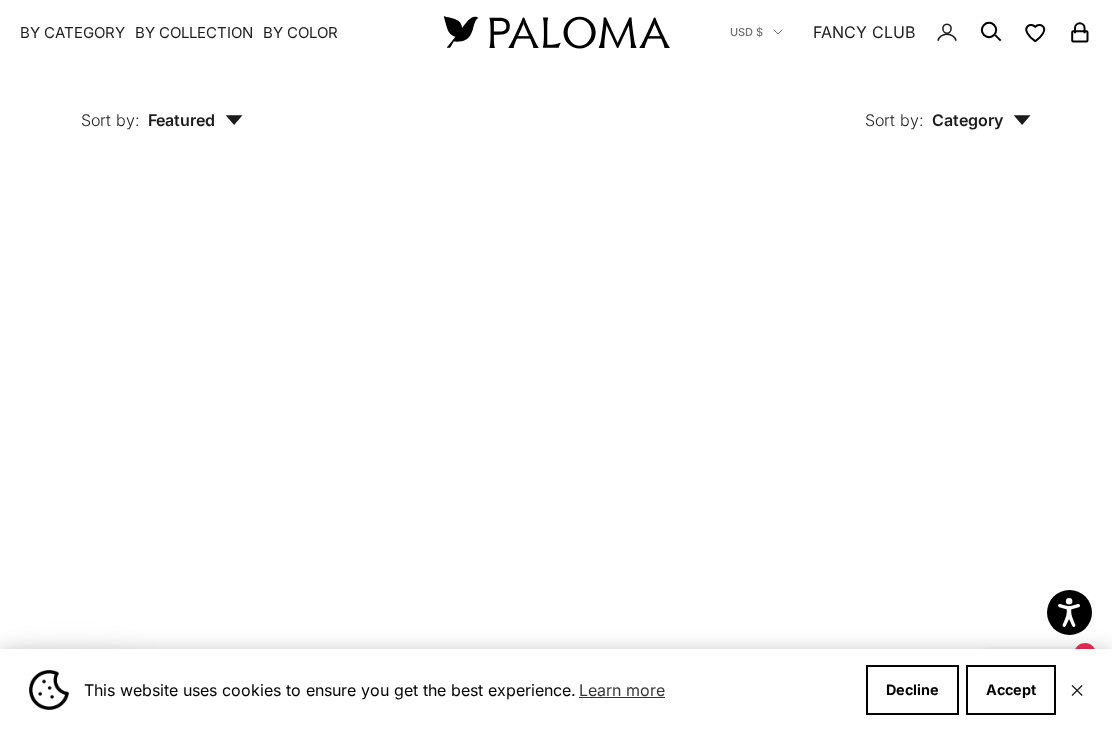 click at bounding box center [195, 435] 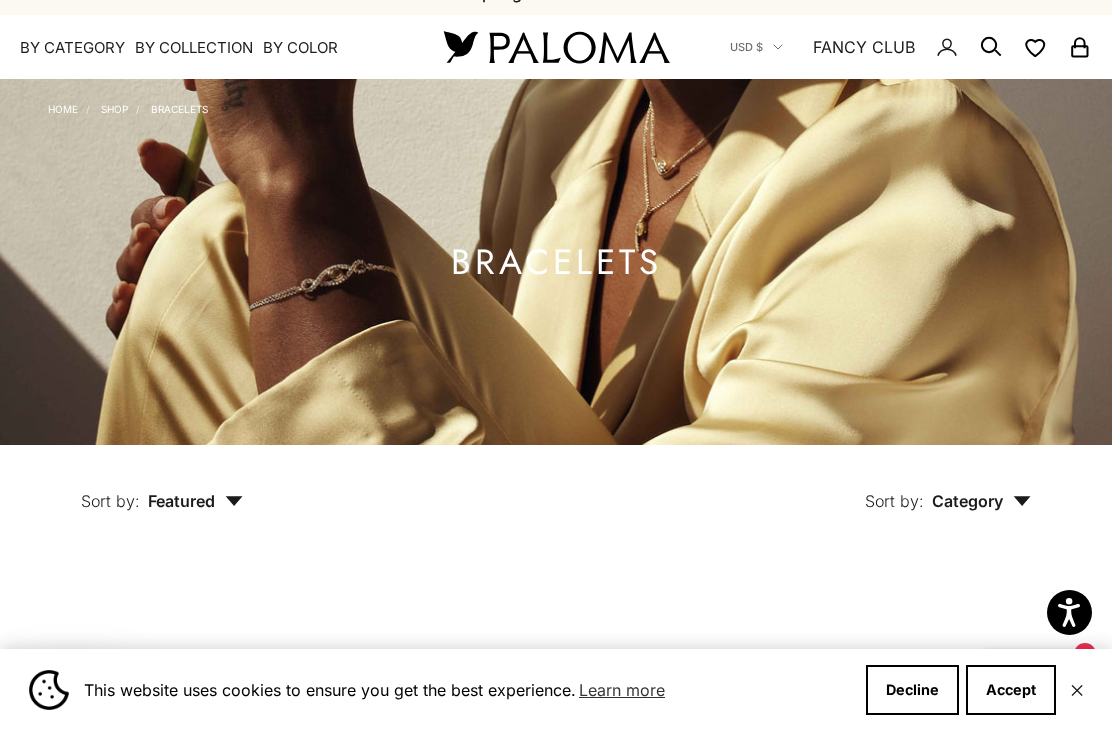 scroll, scrollTop: 0, scrollLeft: 0, axis: both 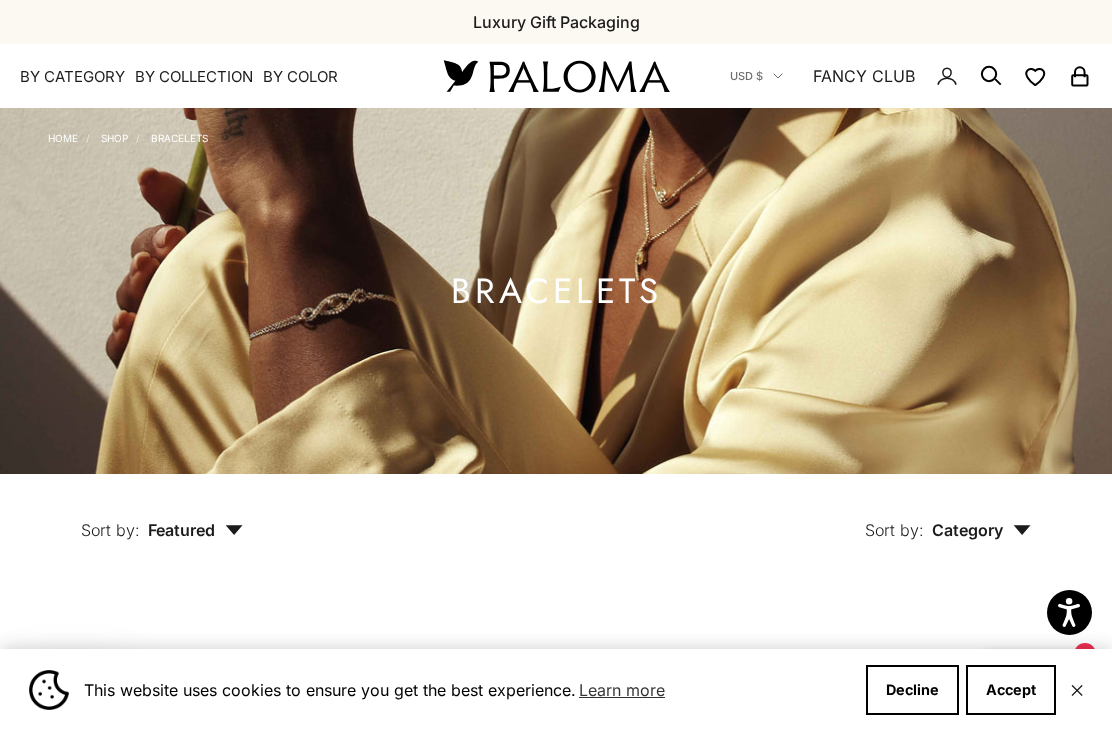 click on "By Category" at bounding box center [72, 77] 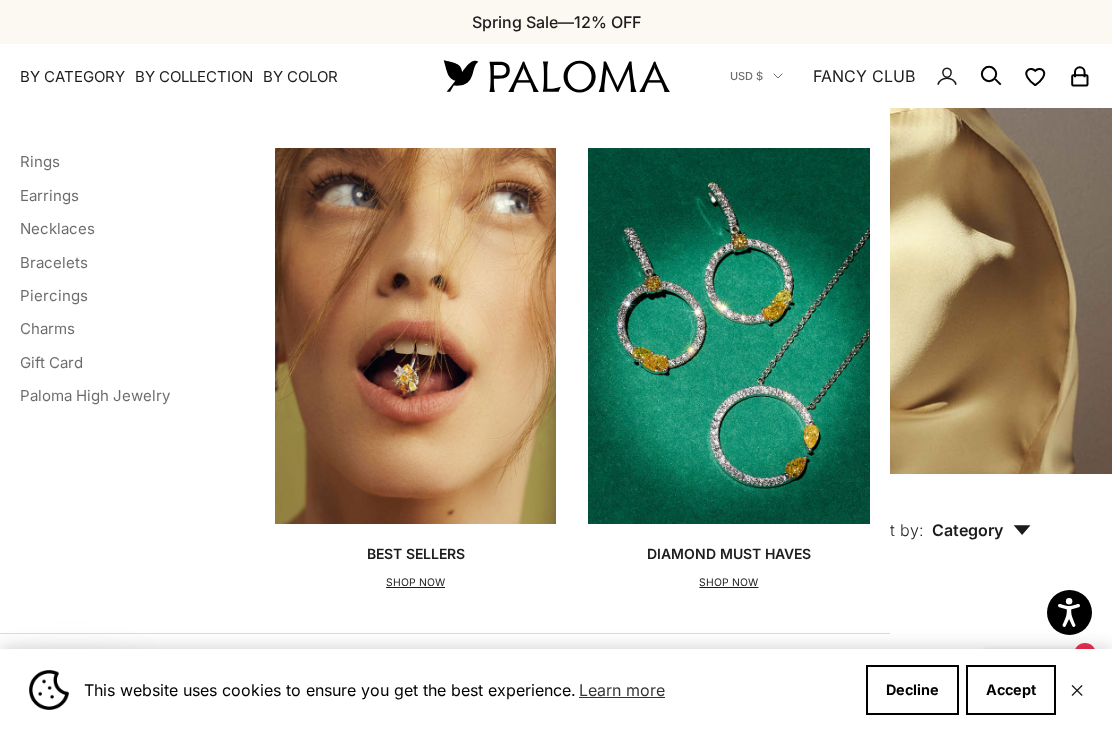 click on "Necklaces" at bounding box center [57, 228] 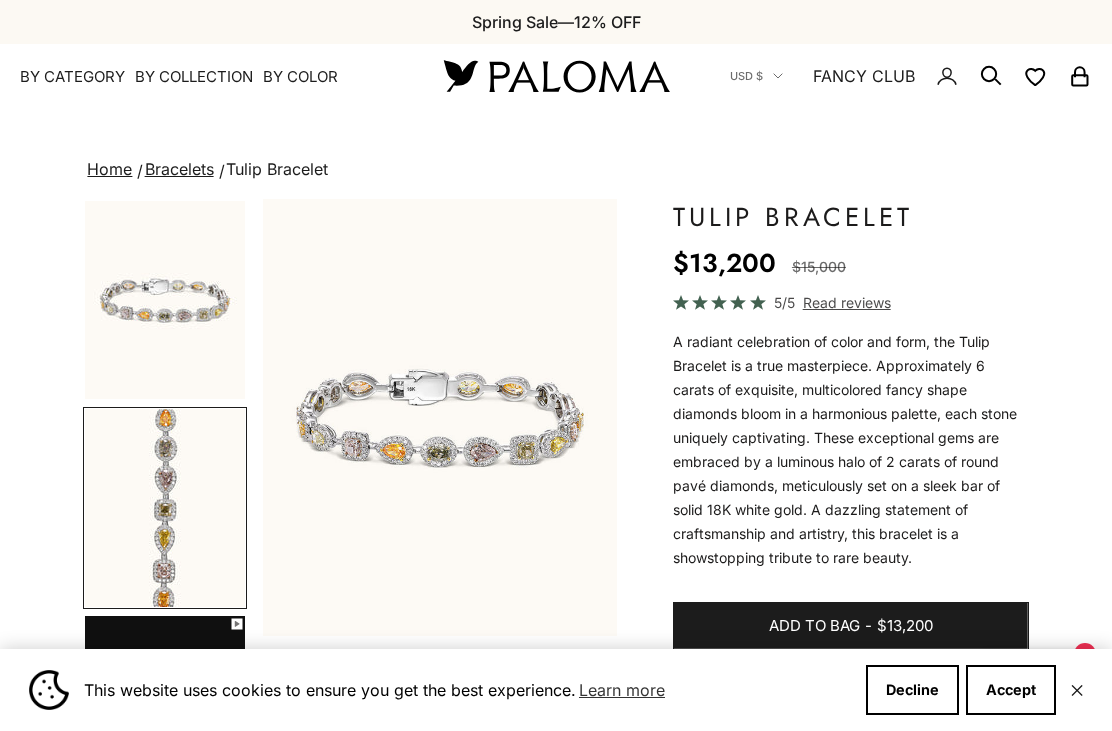 scroll, scrollTop: 0, scrollLeft: 0, axis: both 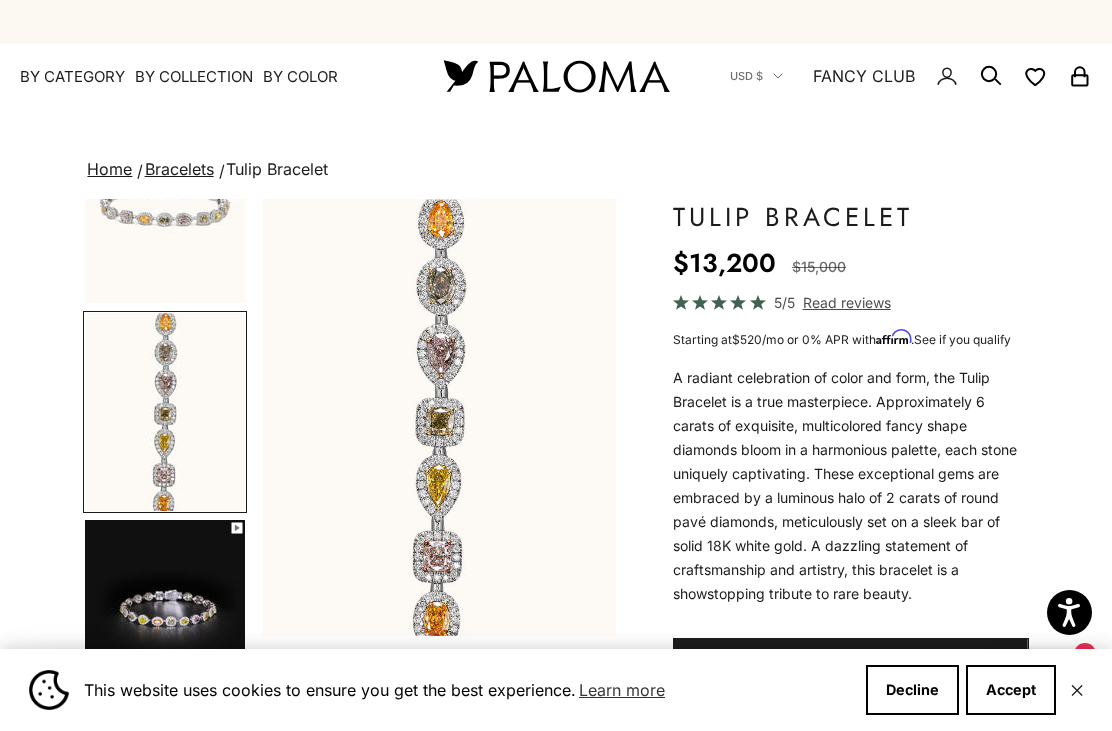 click at bounding box center (440, 417) 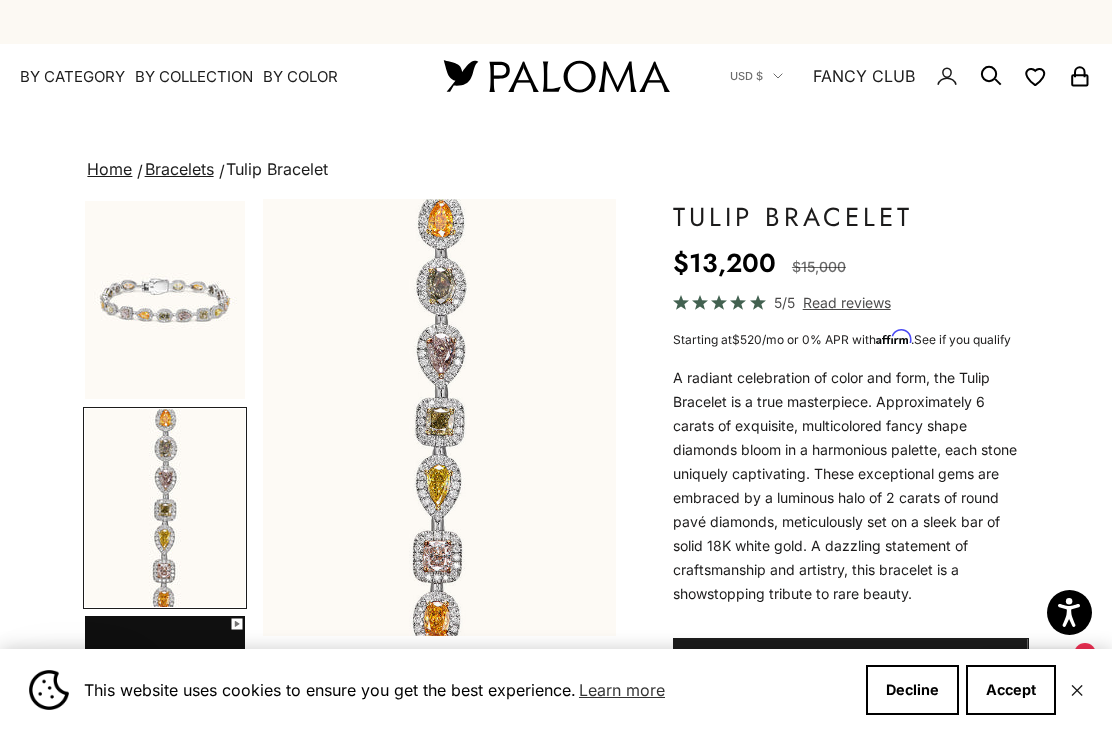 scroll, scrollTop: 0, scrollLeft: 0, axis: both 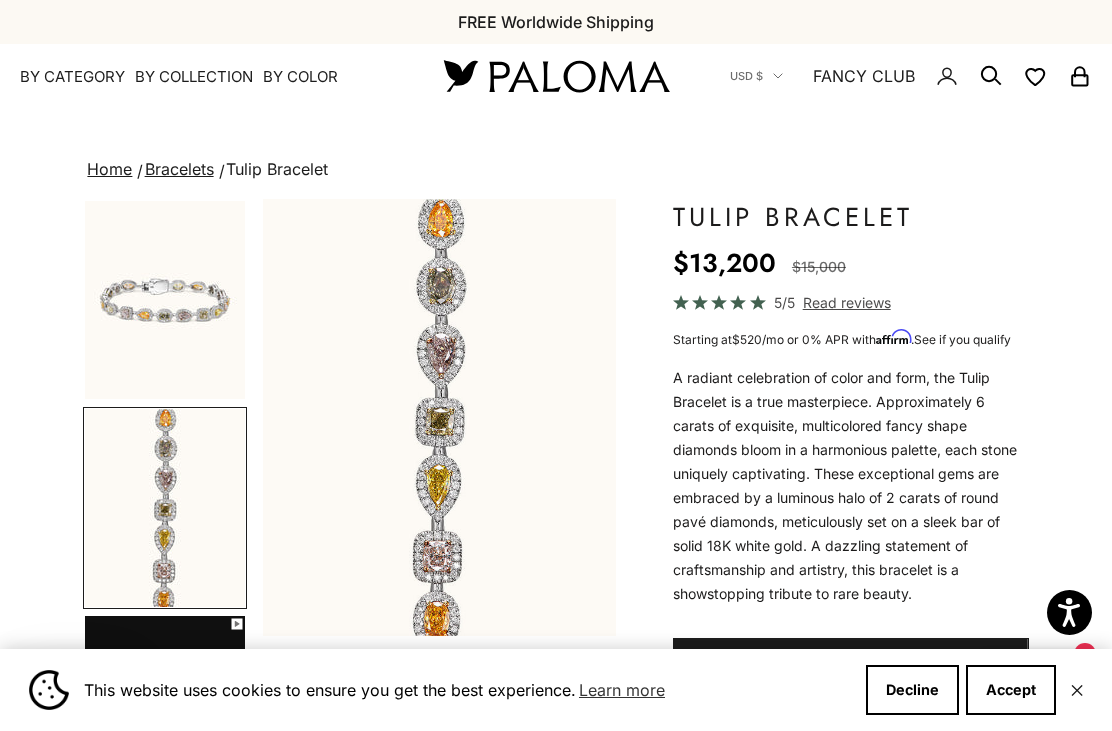 click at bounding box center [165, 300] 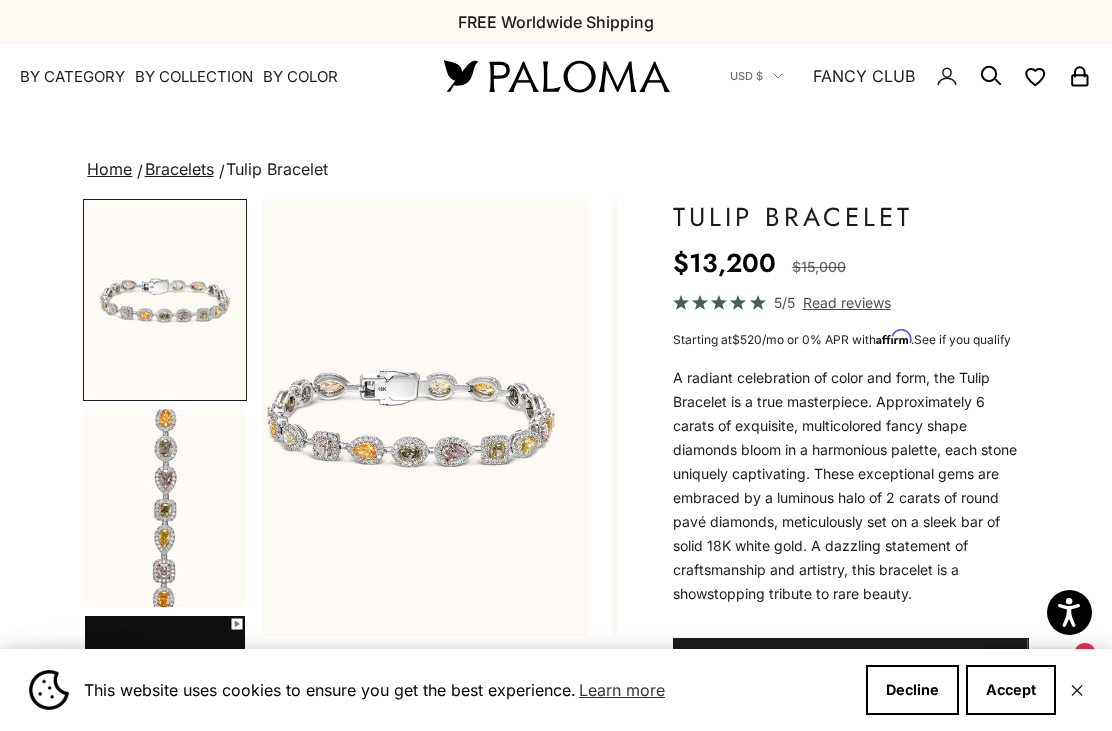 scroll, scrollTop: 0, scrollLeft: 0, axis: both 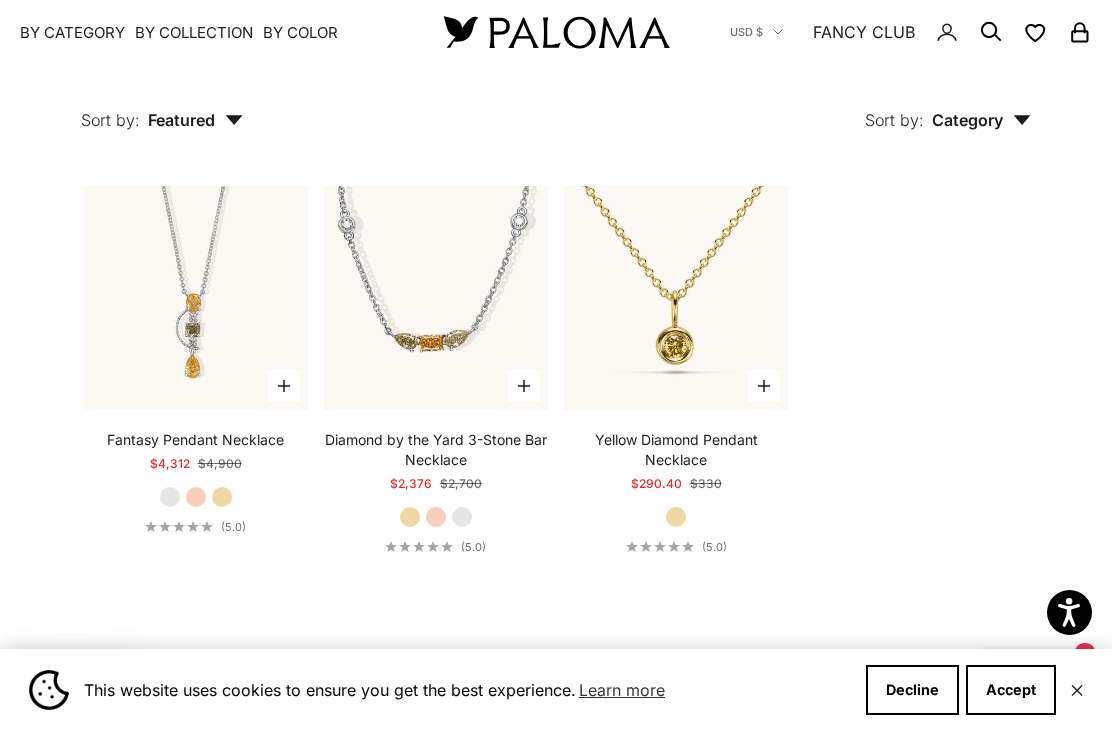 click on "By Category" at bounding box center [72, 32] 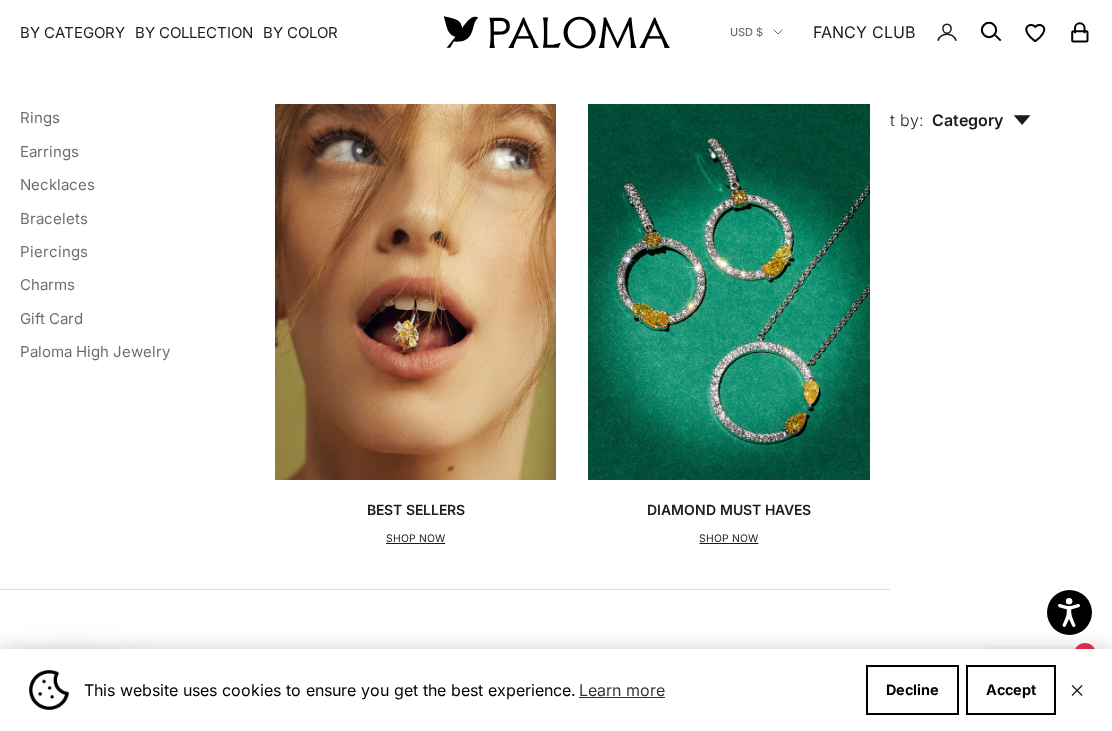 click on "Earrings" at bounding box center [49, 150] 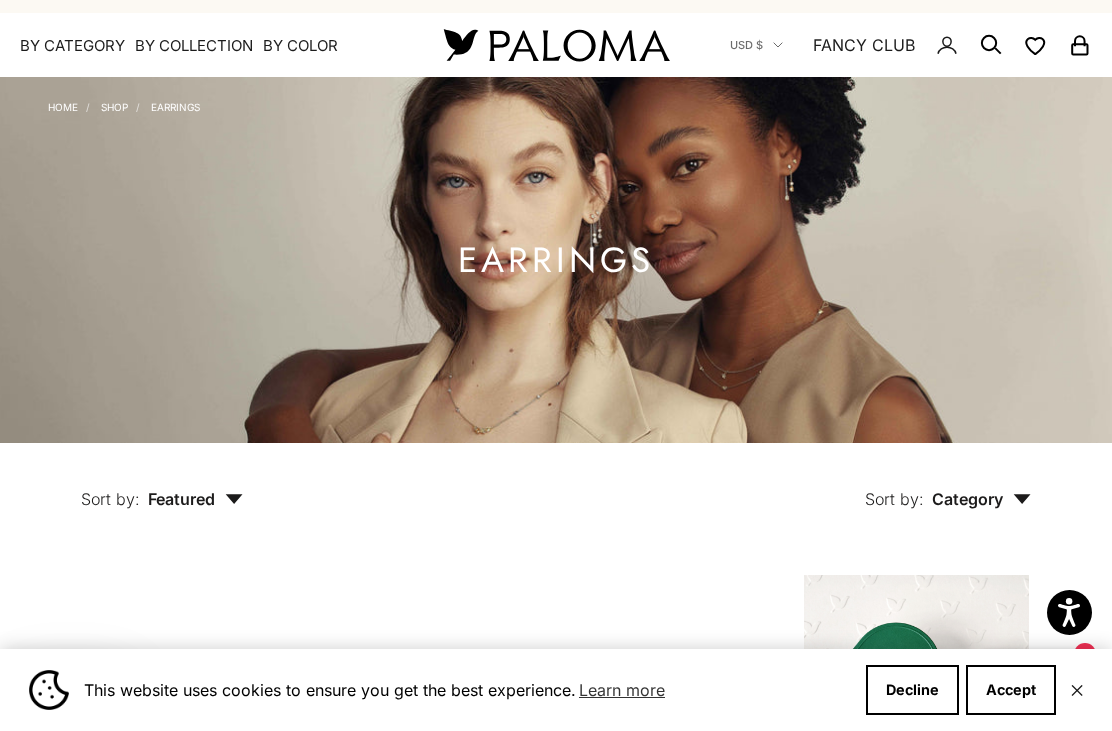 scroll, scrollTop: 0, scrollLeft: 0, axis: both 